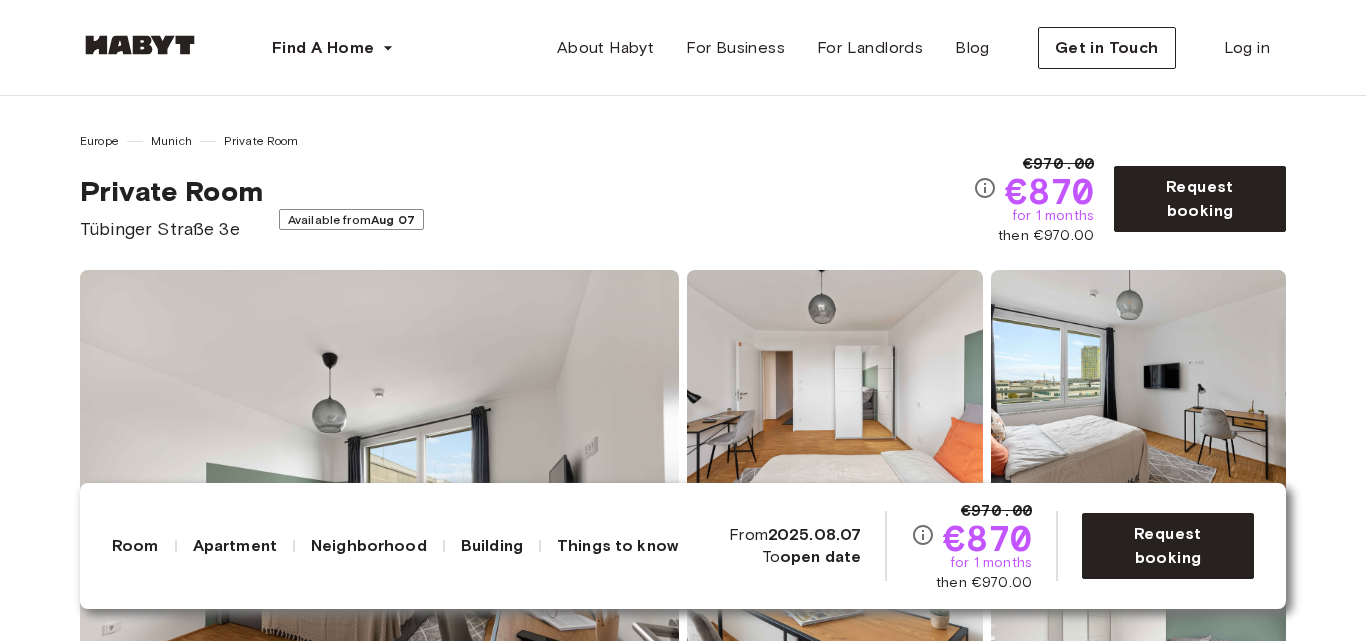scroll, scrollTop: 1040, scrollLeft: 0, axis: vertical 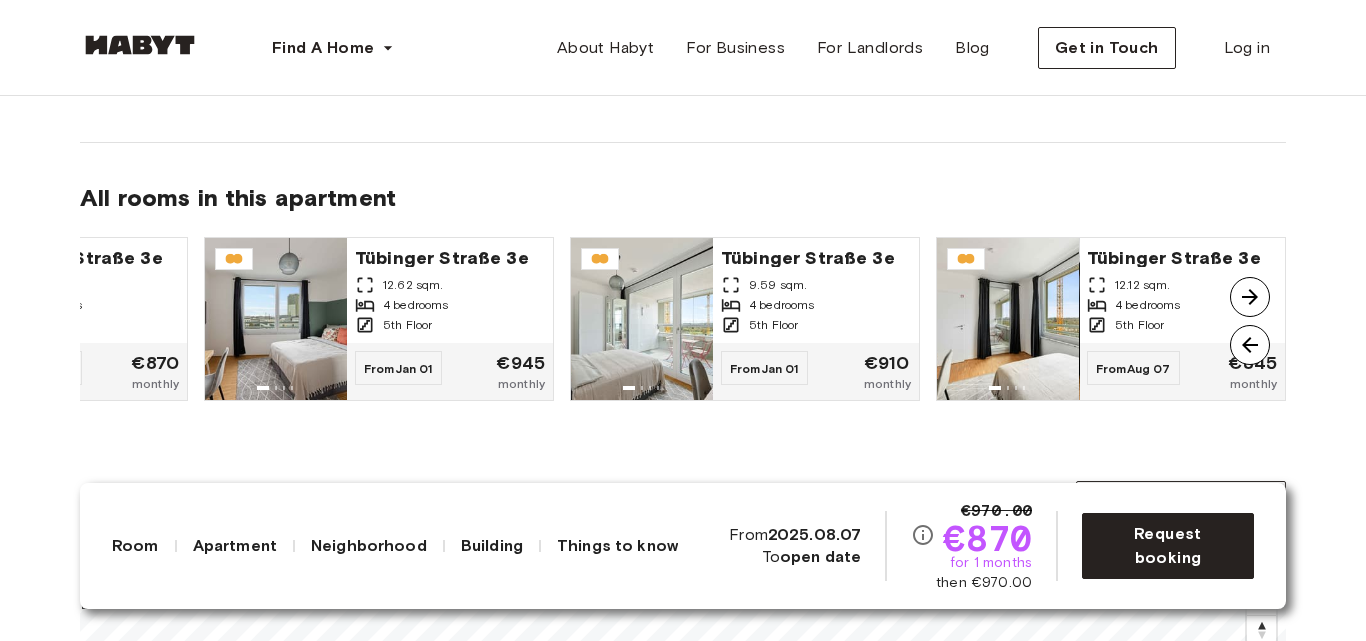 click at bounding box center [1250, 345] 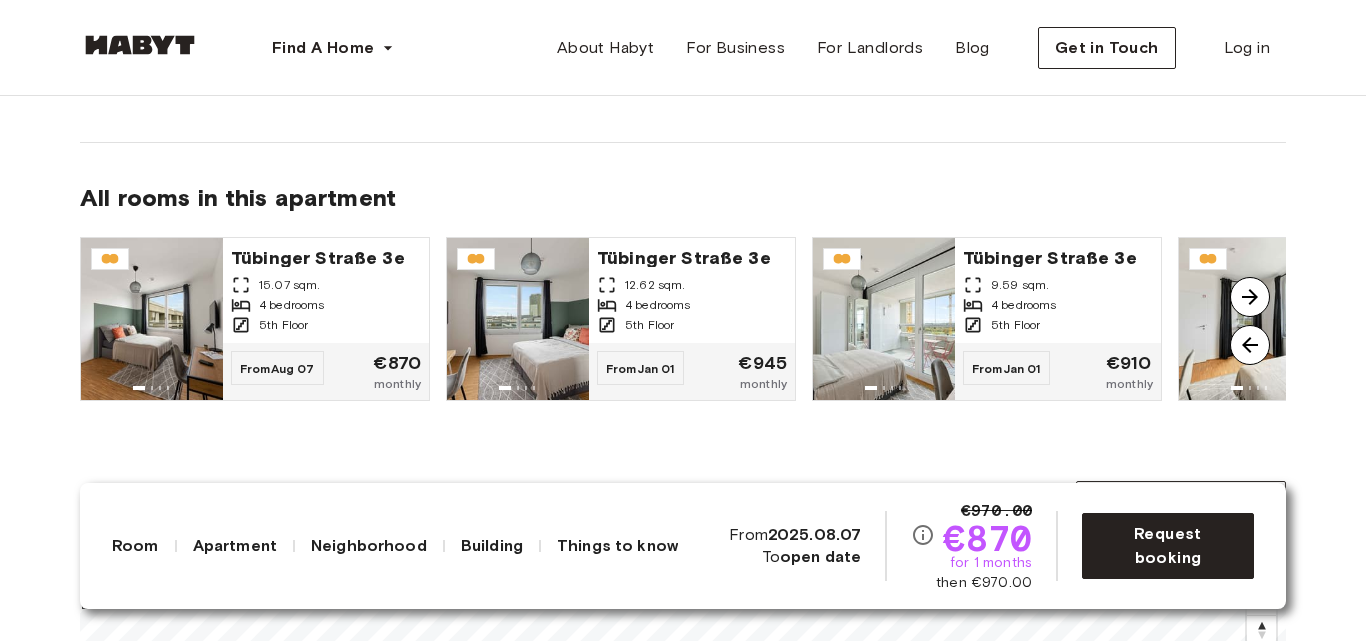click at bounding box center [1250, 345] 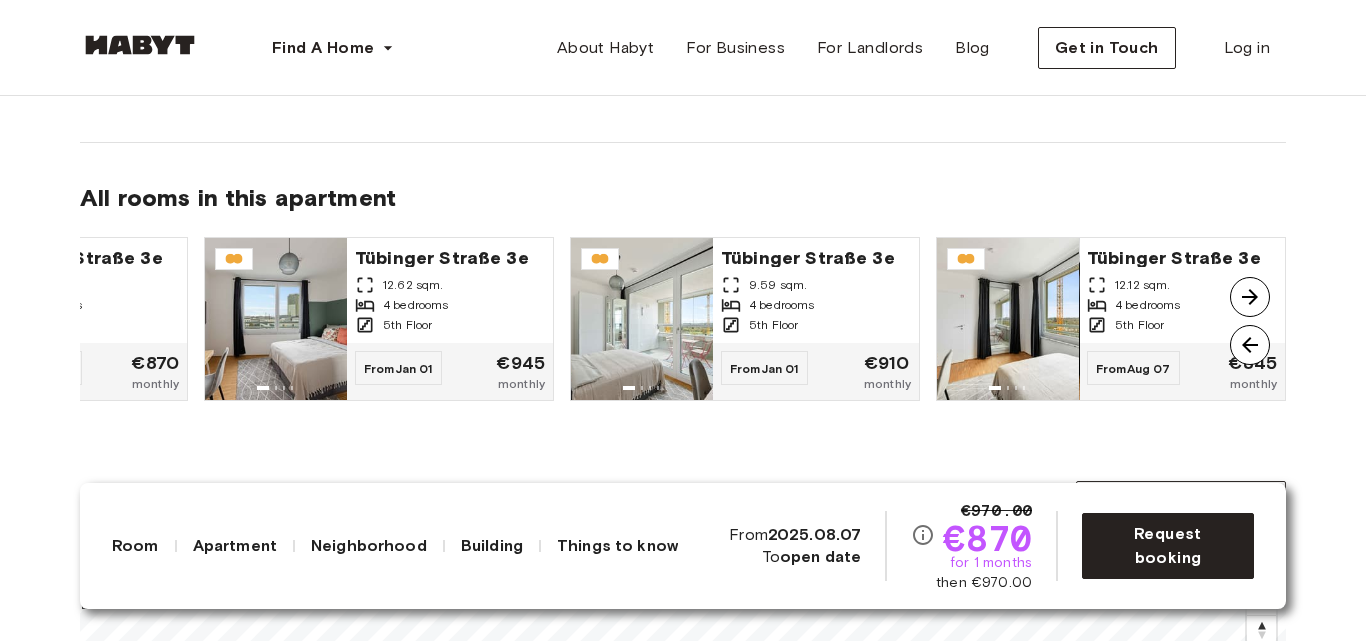 click at bounding box center (1250, 297) 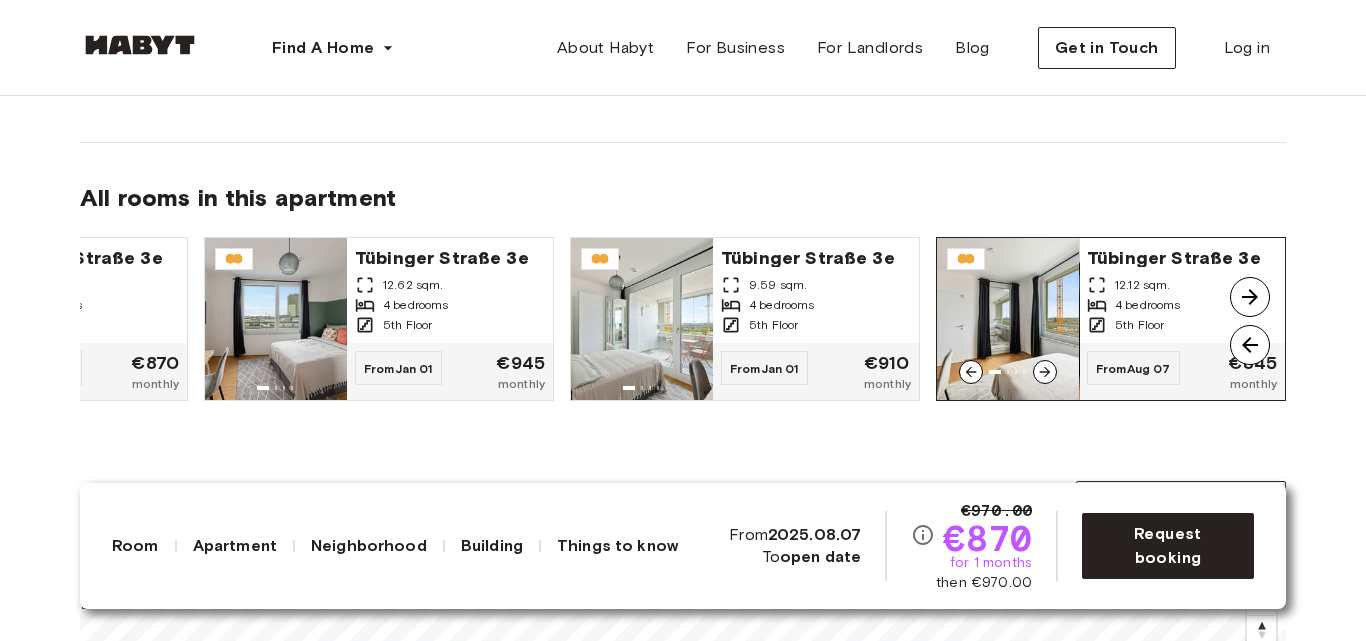click on "Tübinger Straße 3e" at bounding box center [1182, 256] 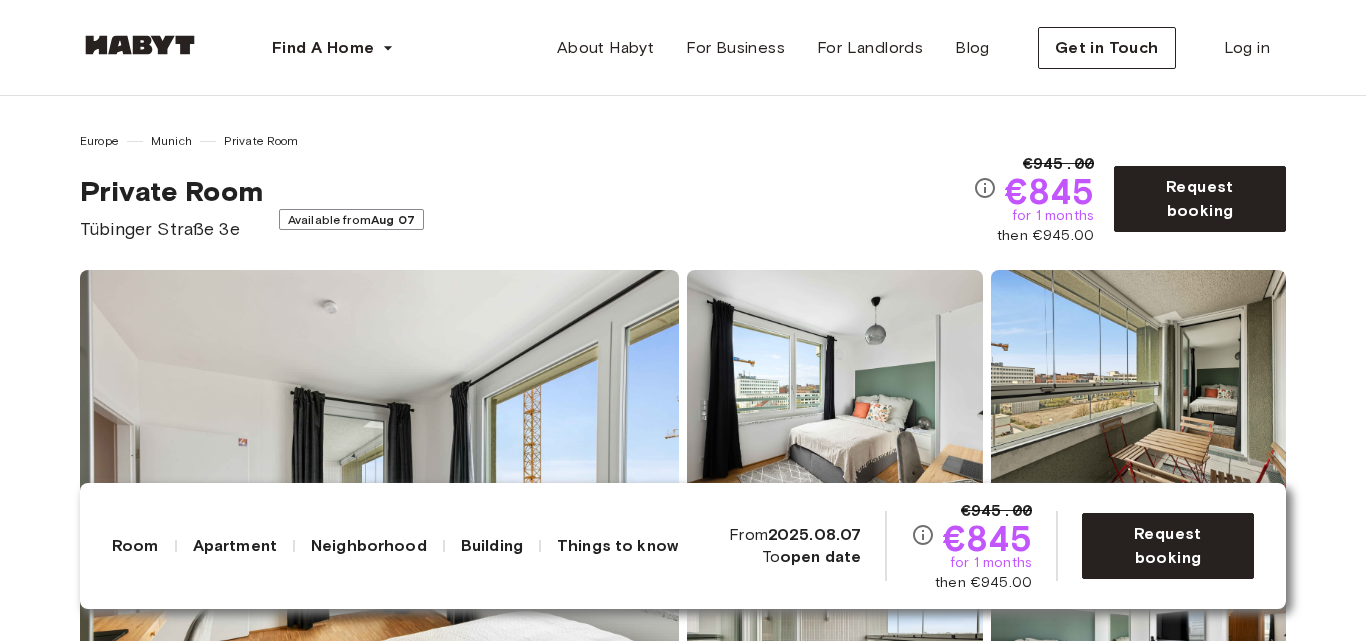scroll, scrollTop: 0, scrollLeft: 0, axis: both 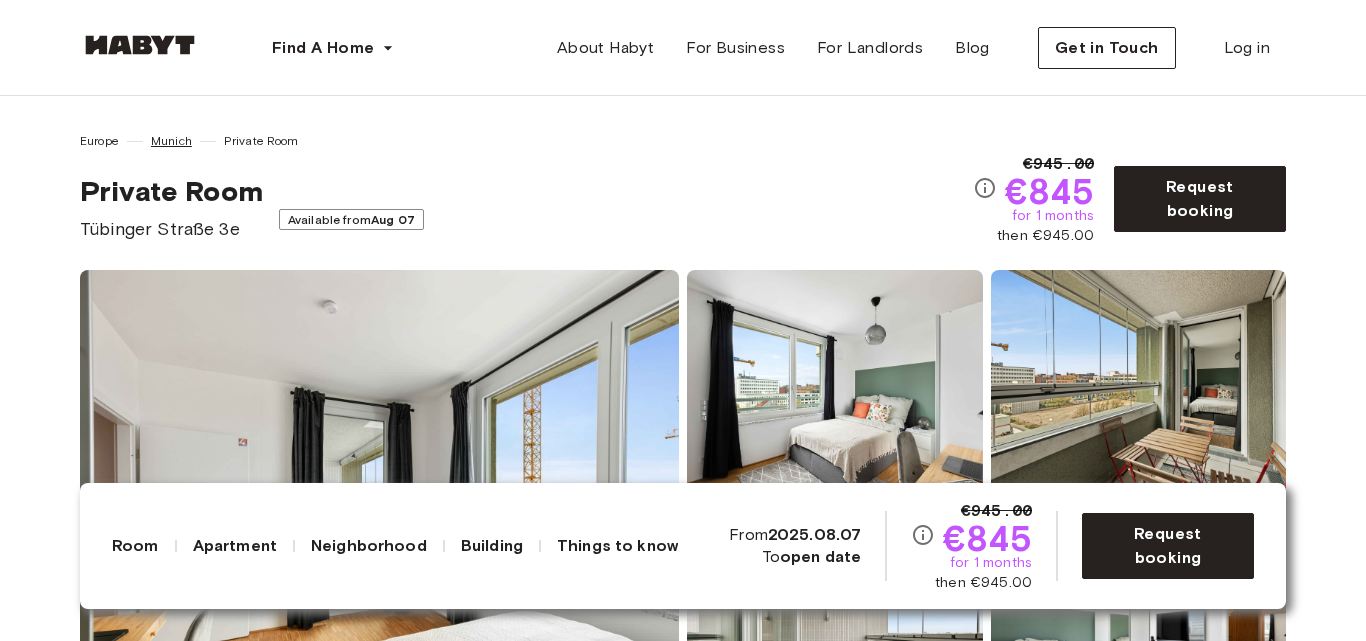 click on "Munich" at bounding box center [171, 141] 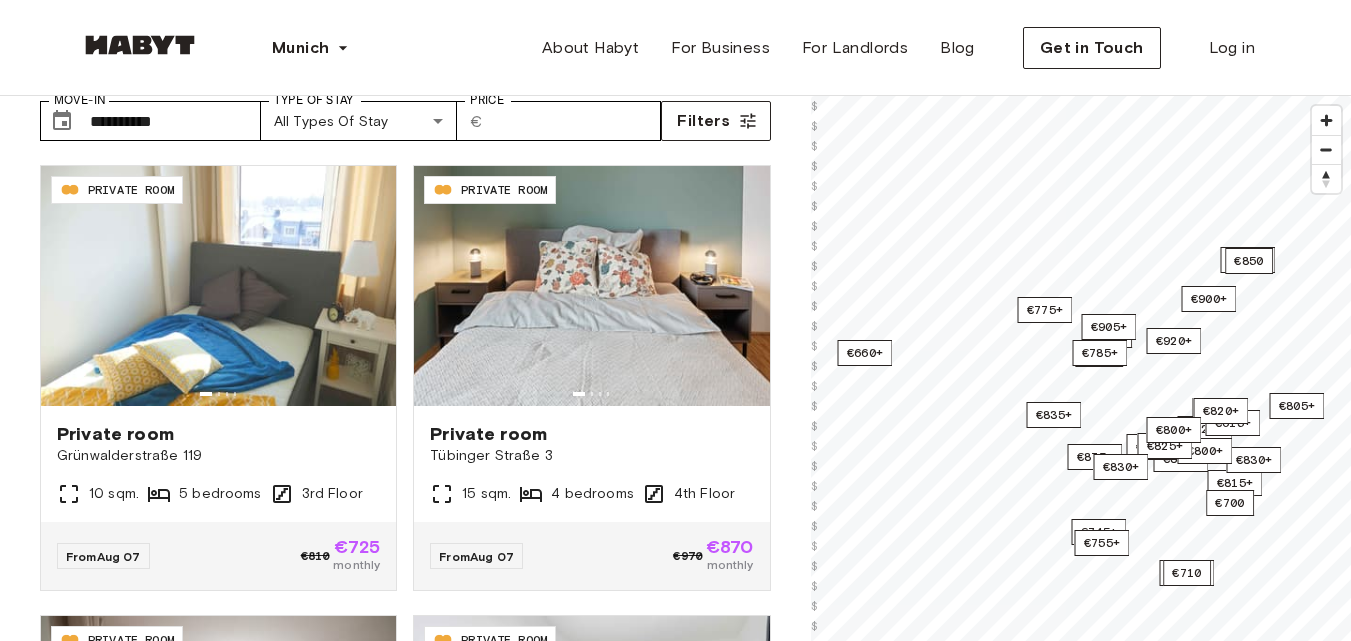 scroll, scrollTop: 118, scrollLeft: 0, axis: vertical 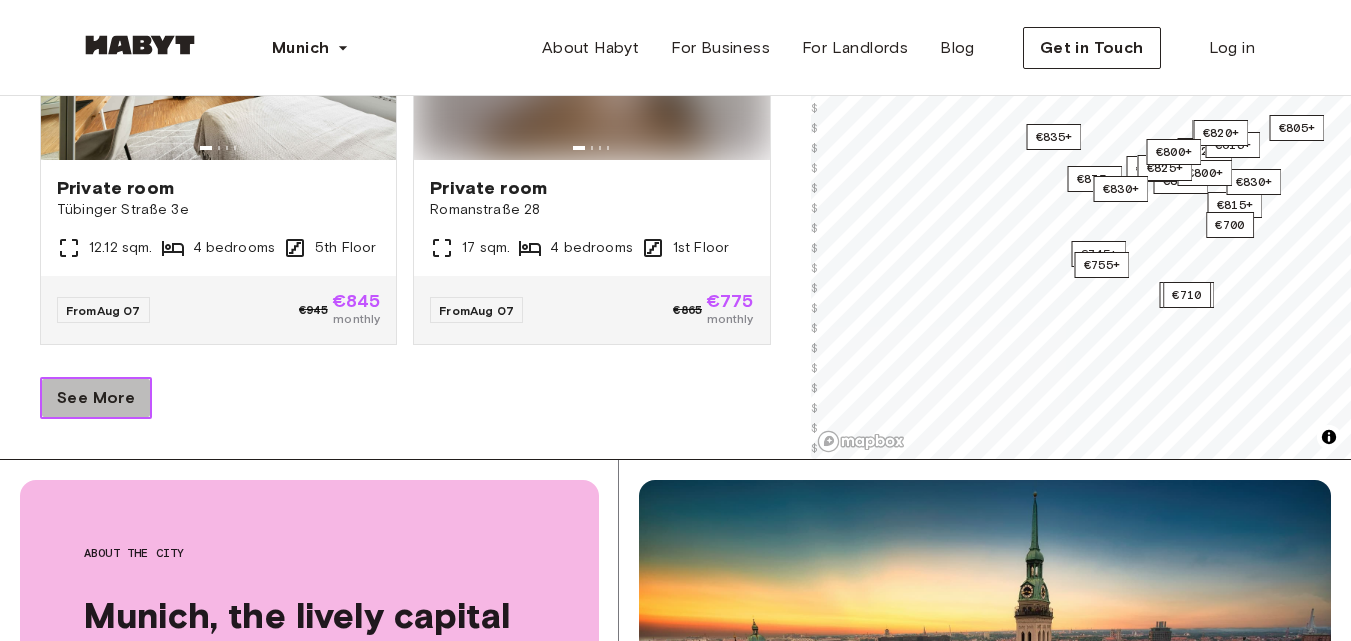 click on "See More" at bounding box center (96, 398) 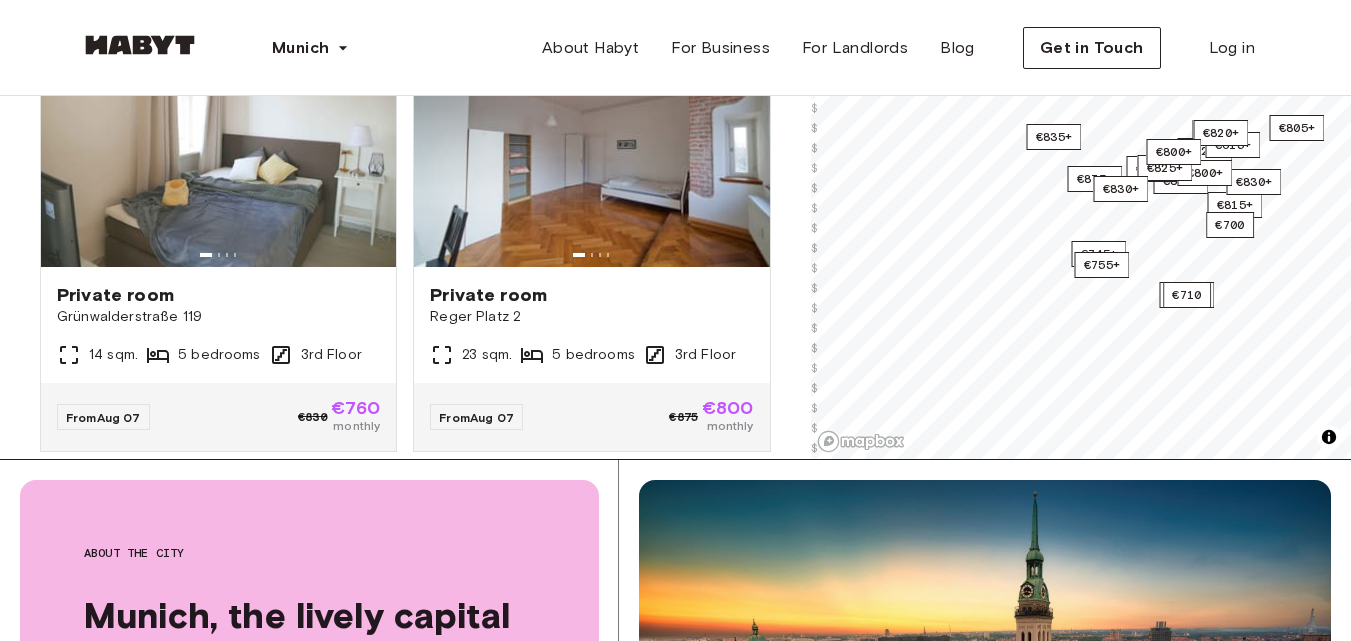 scroll, scrollTop: 8464, scrollLeft: 0, axis: vertical 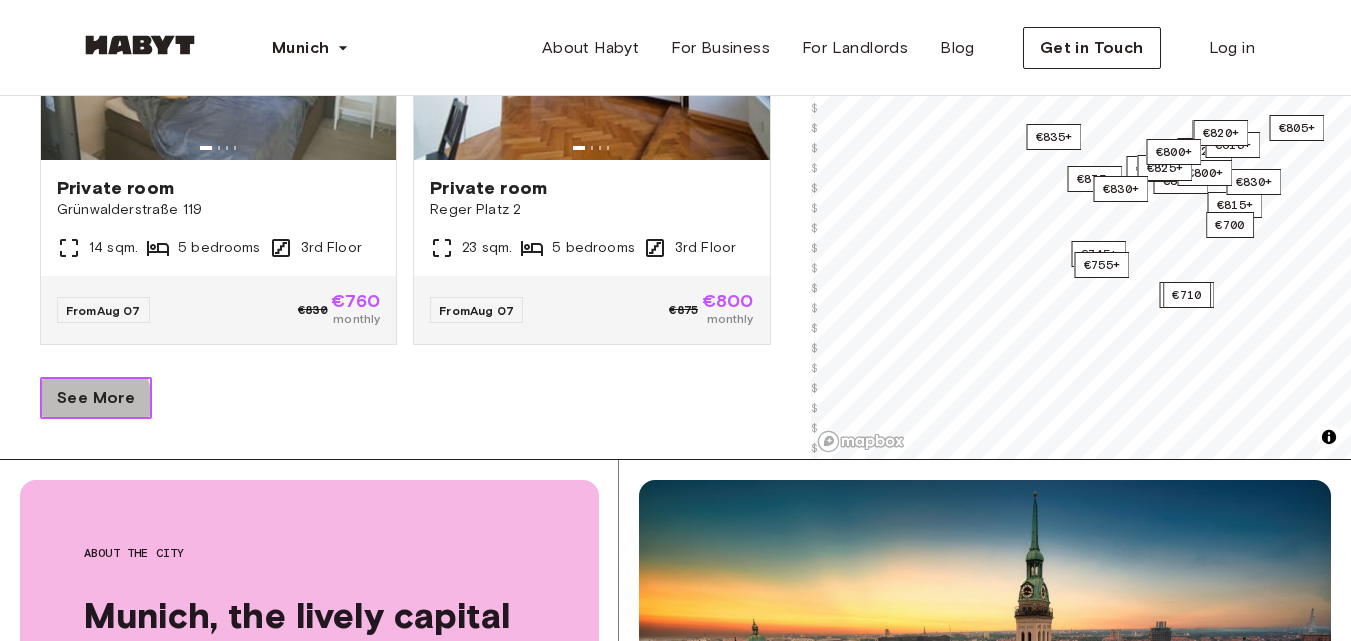 click on "See More" at bounding box center [96, 398] 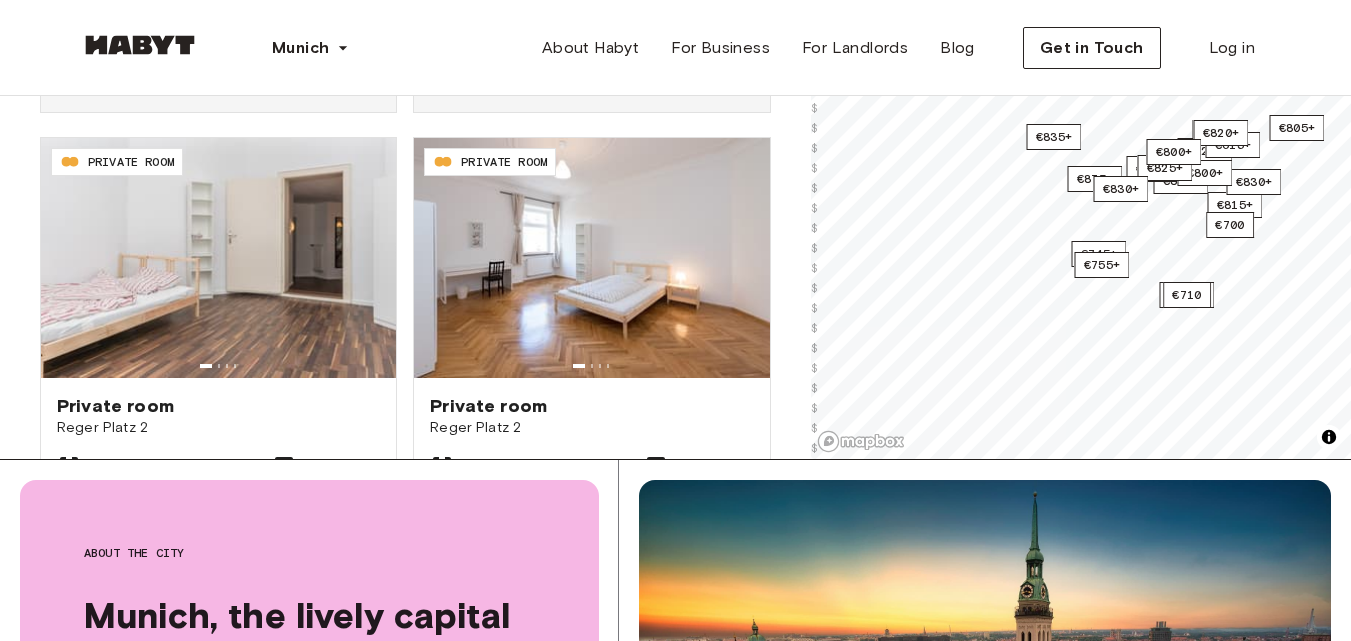 scroll, scrollTop: 3168, scrollLeft: 0, axis: vertical 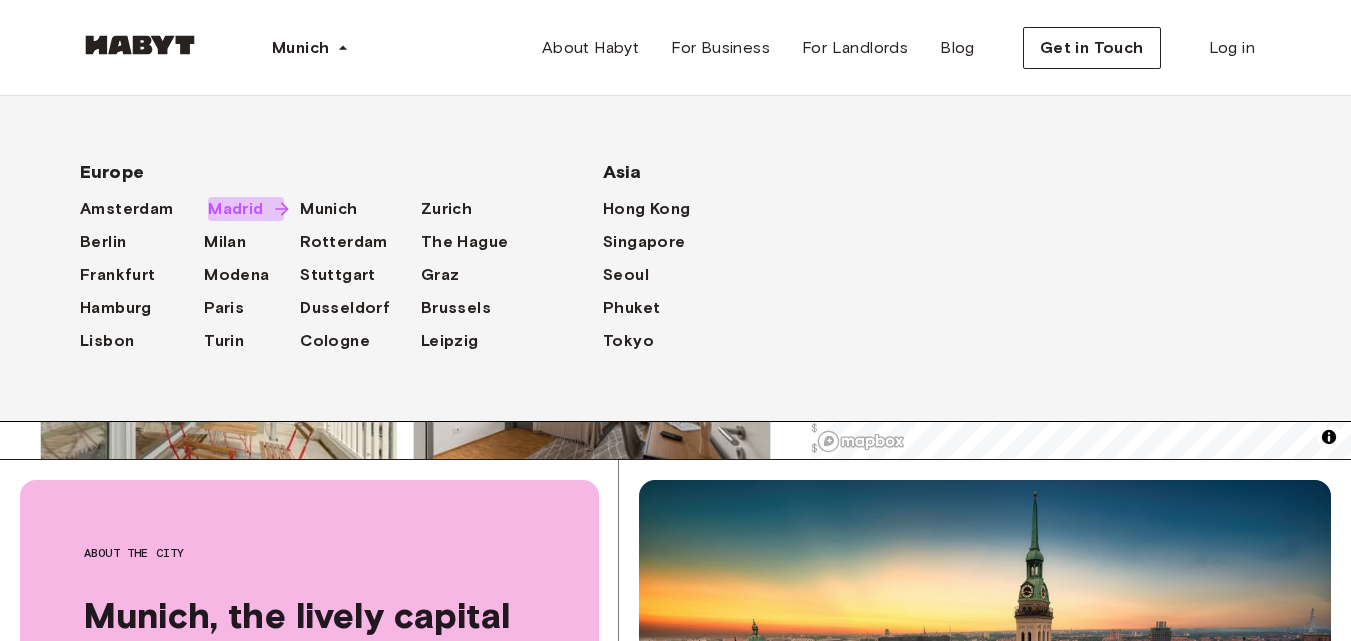 click on "Madrid" at bounding box center [235, 209] 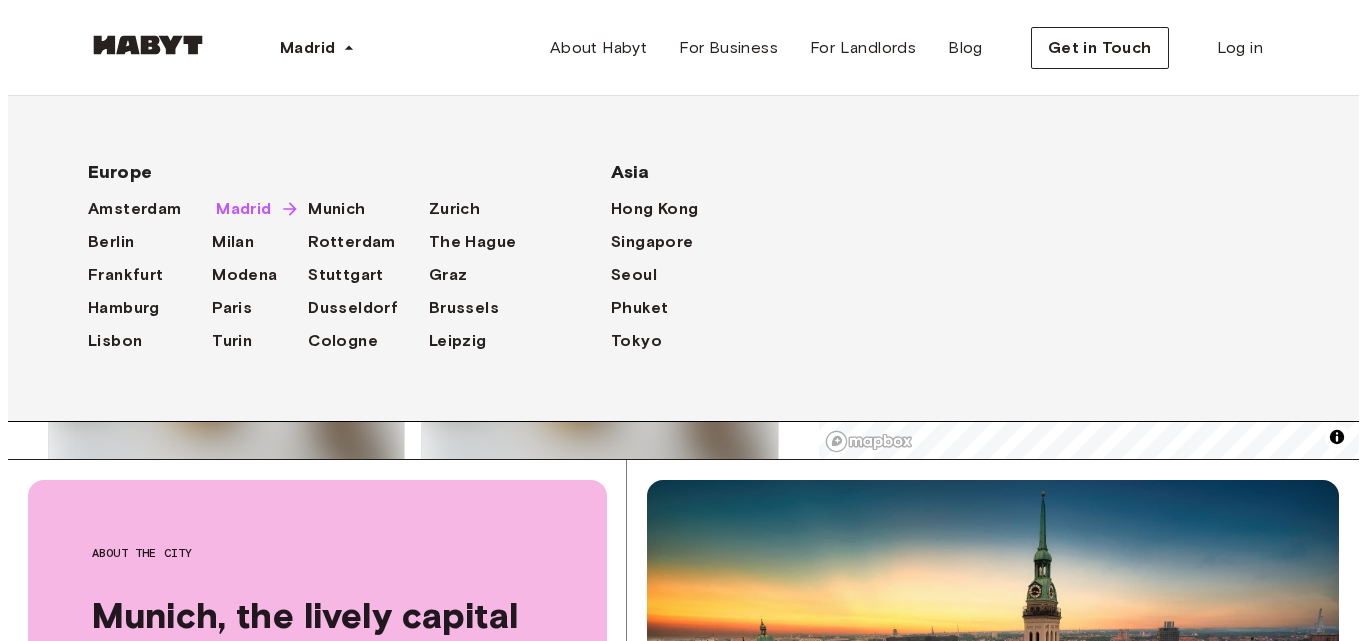 scroll, scrollTop: 0, scrollLeft: 0, axis: both 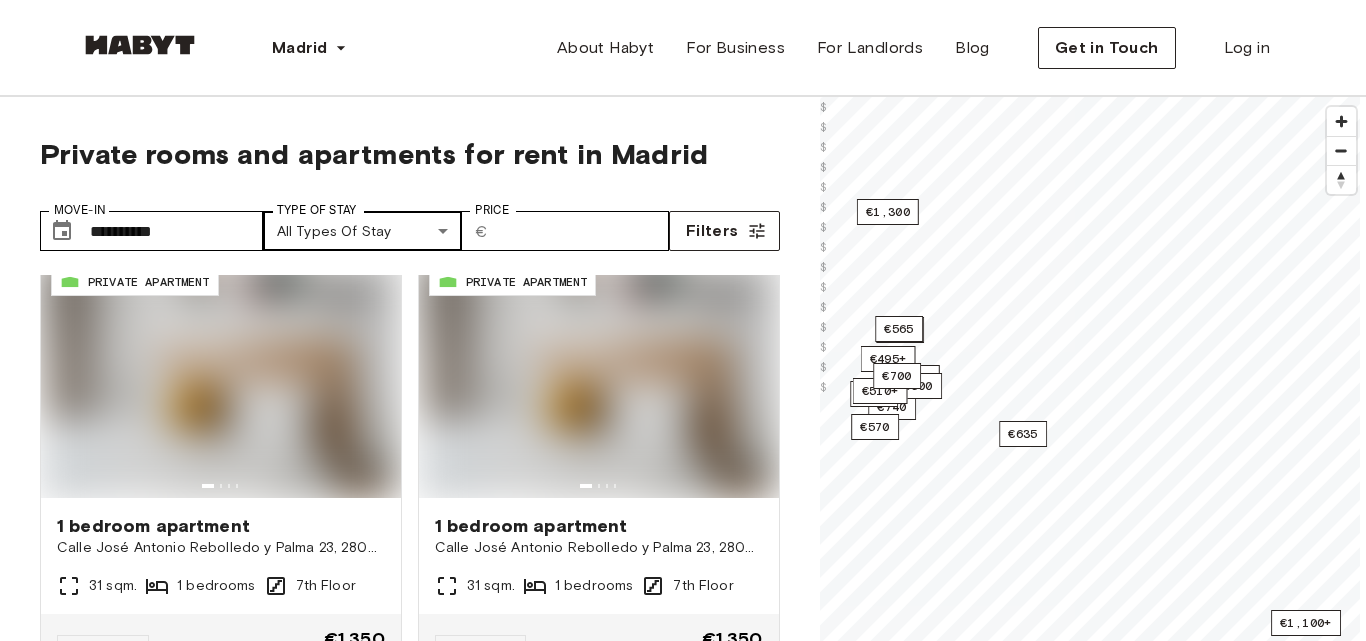 click on "ES-15-035-002-02H PRIVATE ROOM Private room [STREET] [NUMBER] 3ºF 11 sqm. 4 bedrooms 3rd Floor From  Aug 04 €755 €625 monthly ES-15-005-001-01H PRIVATE ROOM Private room [STREET] [NUMBER] 2º Der 10 sqm. 7 bedrooms 2nd Floor From  Aug 04 €748 €651 monthly ES-15-010-002-02H PRIVATE ROOM Private room [STREET] [NUMBER] 3ºC 11 sqm. 5 bedrooms 3rd Floor From  Aug 04 €851 €740 monthly ES-15-022-003-01H PRIVATE APARTMENT 1 bedroom apartment [STREET] [NUMBER] 1º 55 sqm. 1 bedrooms 1st Floor From  Aug 04 €1,535 €1,335 monthly ES-15-027-001-02H PRIVATE ROOM Private room 8 sqm. From" at bounding box center (683, 1714) 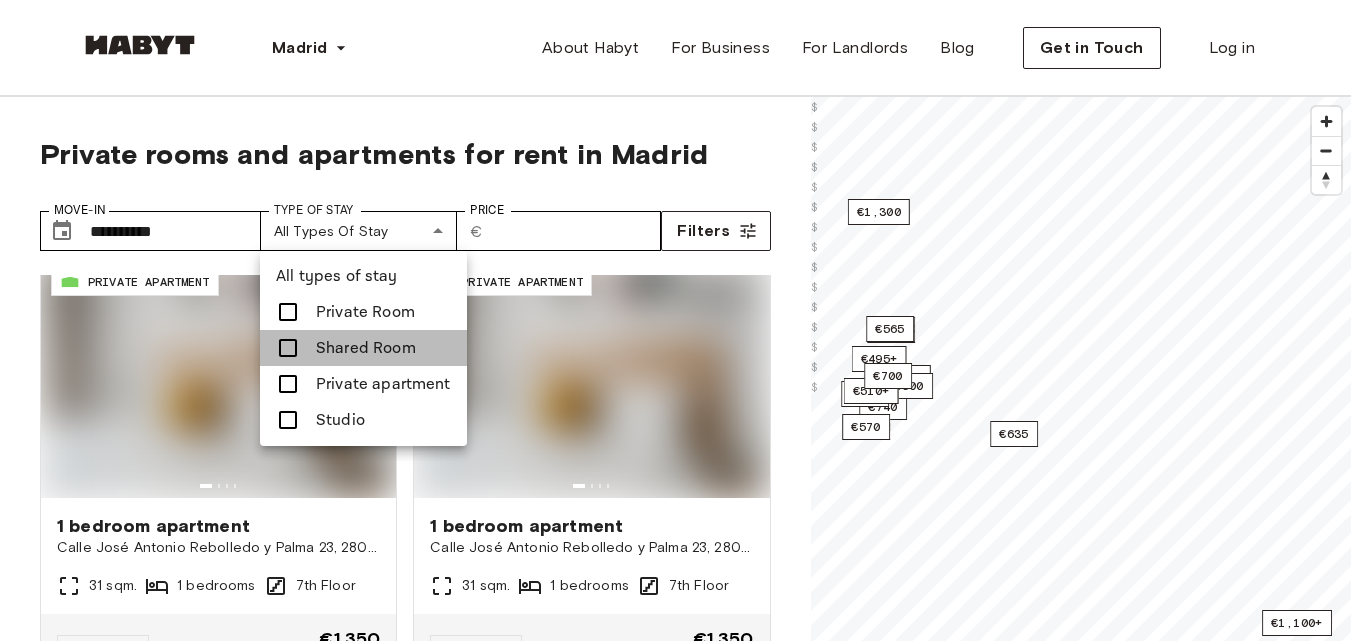 click on "Shared Room" at bounding box center (366, 348) 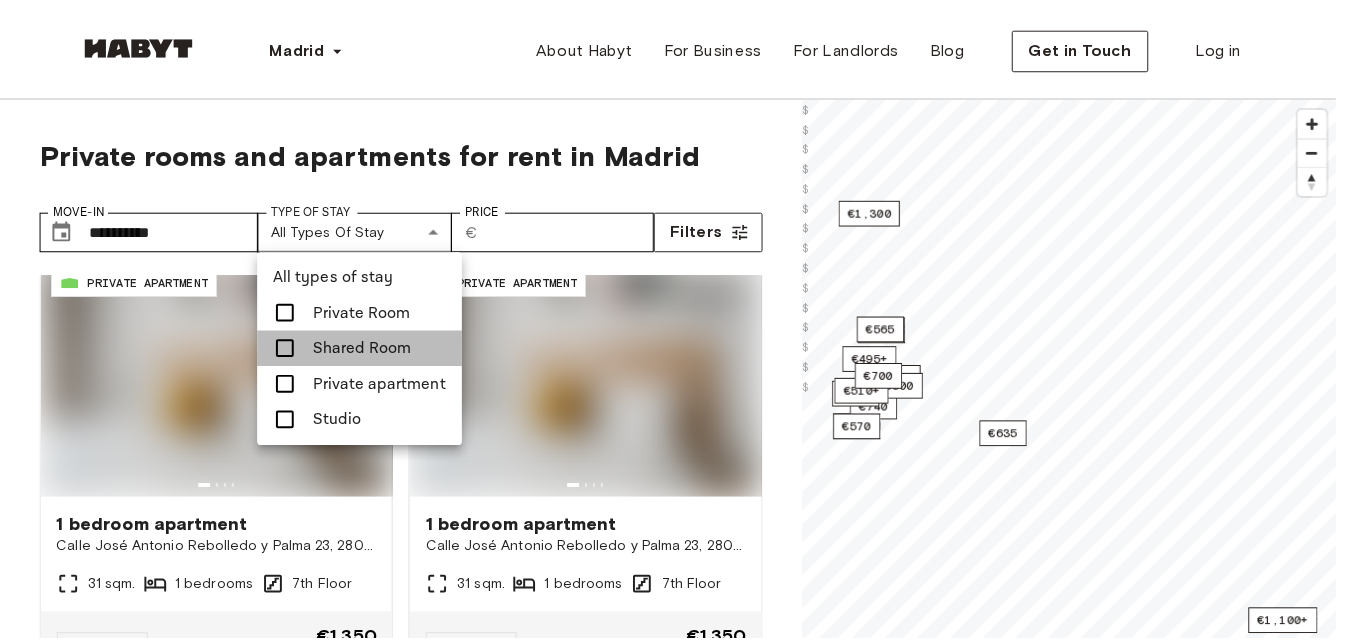 scroll, scrollTop: 0, scrollLeft: 0, axis: both 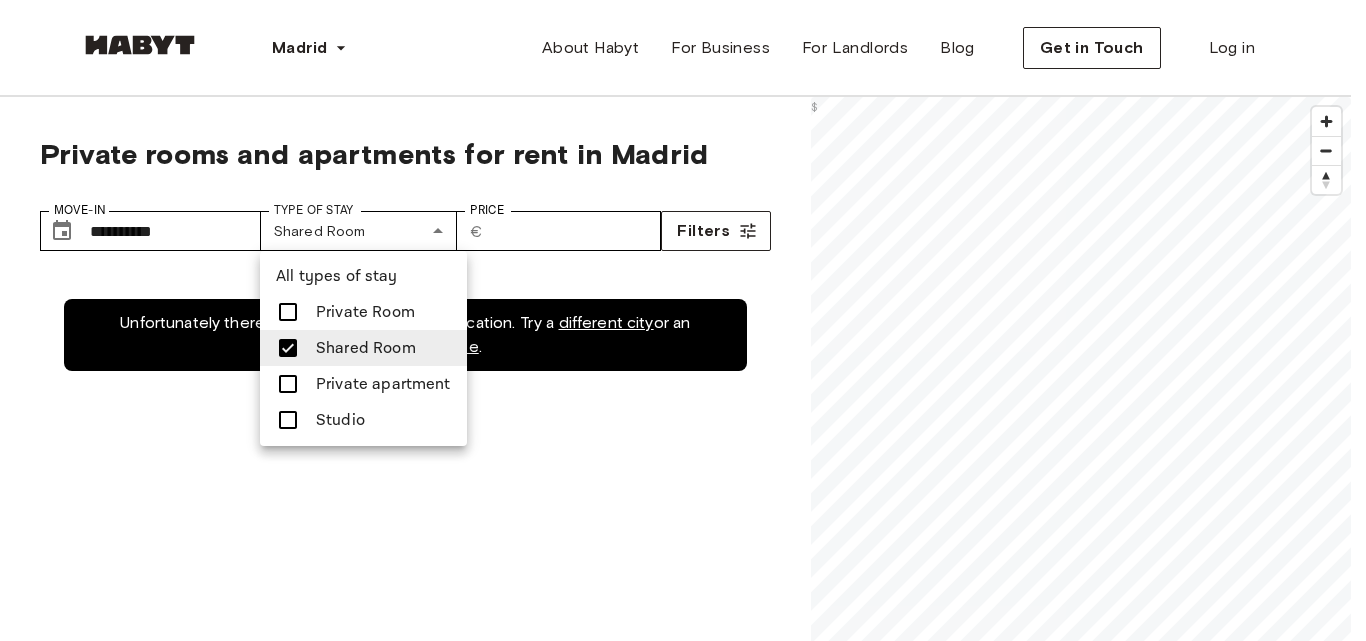 click at bounding box center (683, 320) 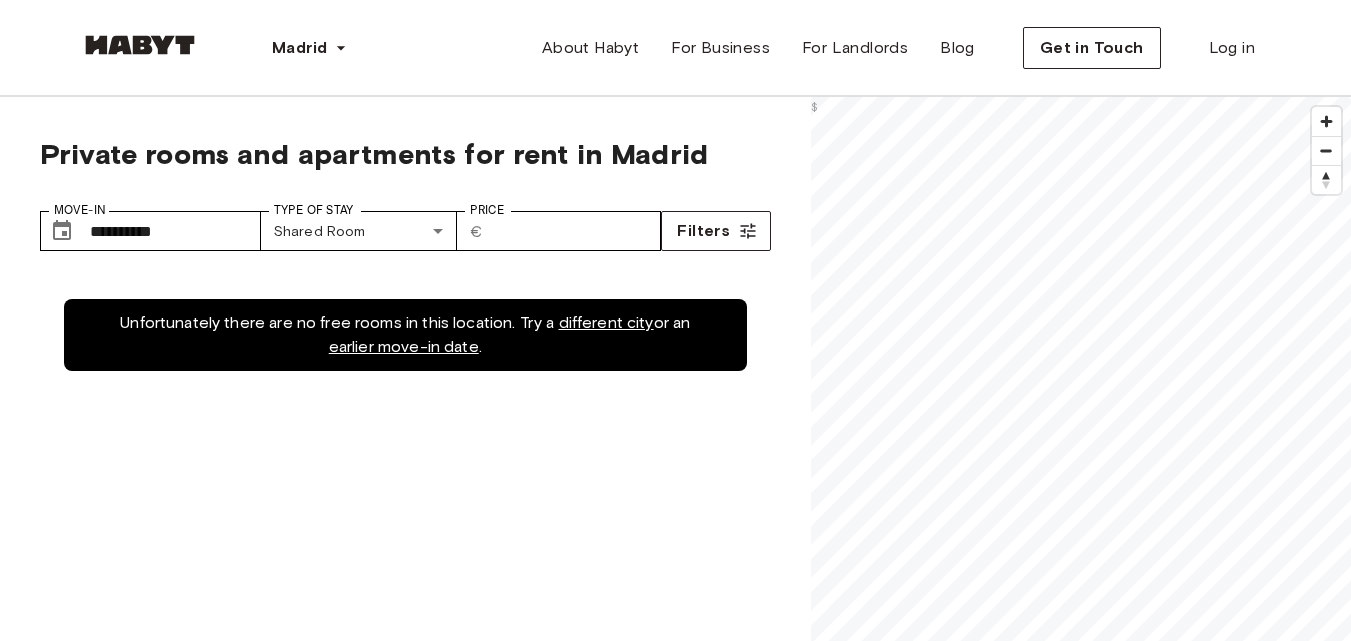 click on "different city" at bounding box center [606, 322] 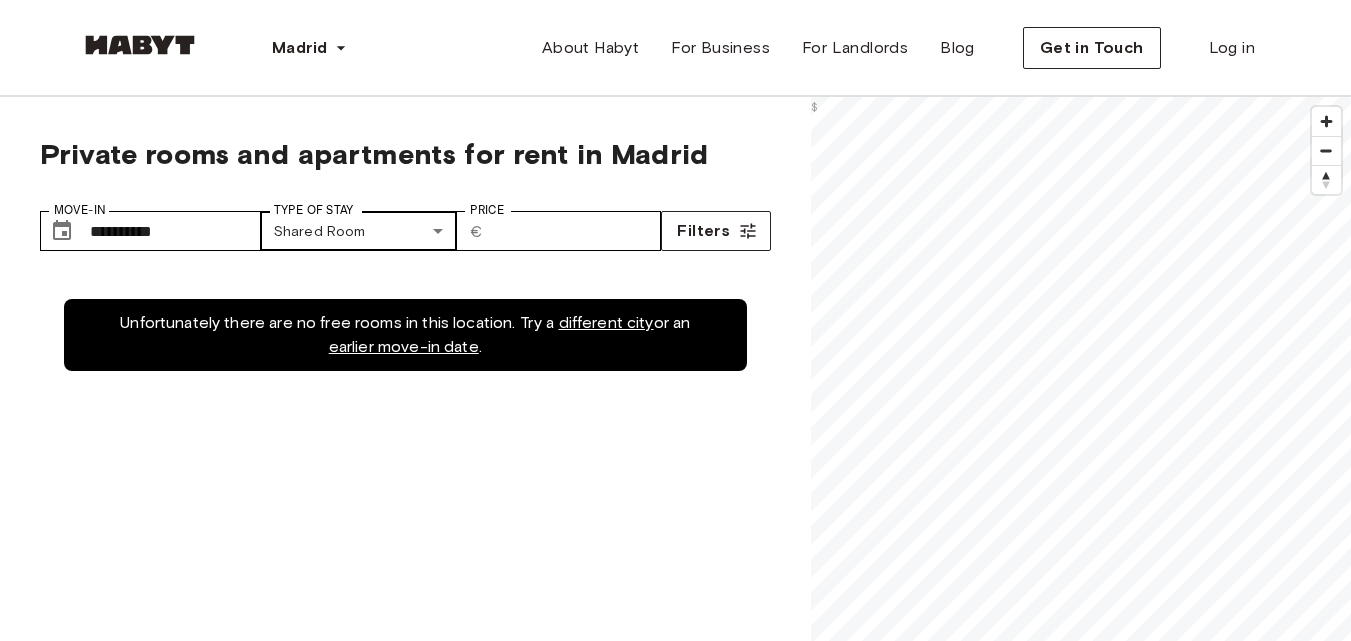 click on "**********" at bounding box center (675, 1726) 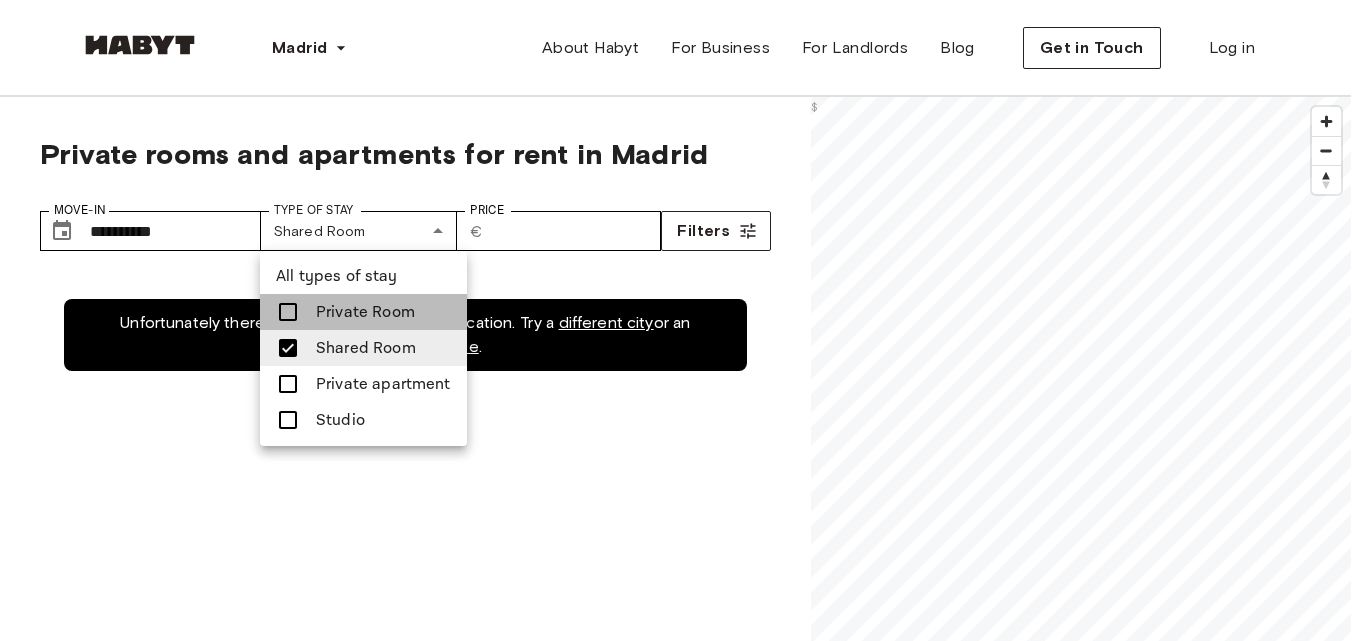 click on "Private Room" at bounding box center [365, 312] 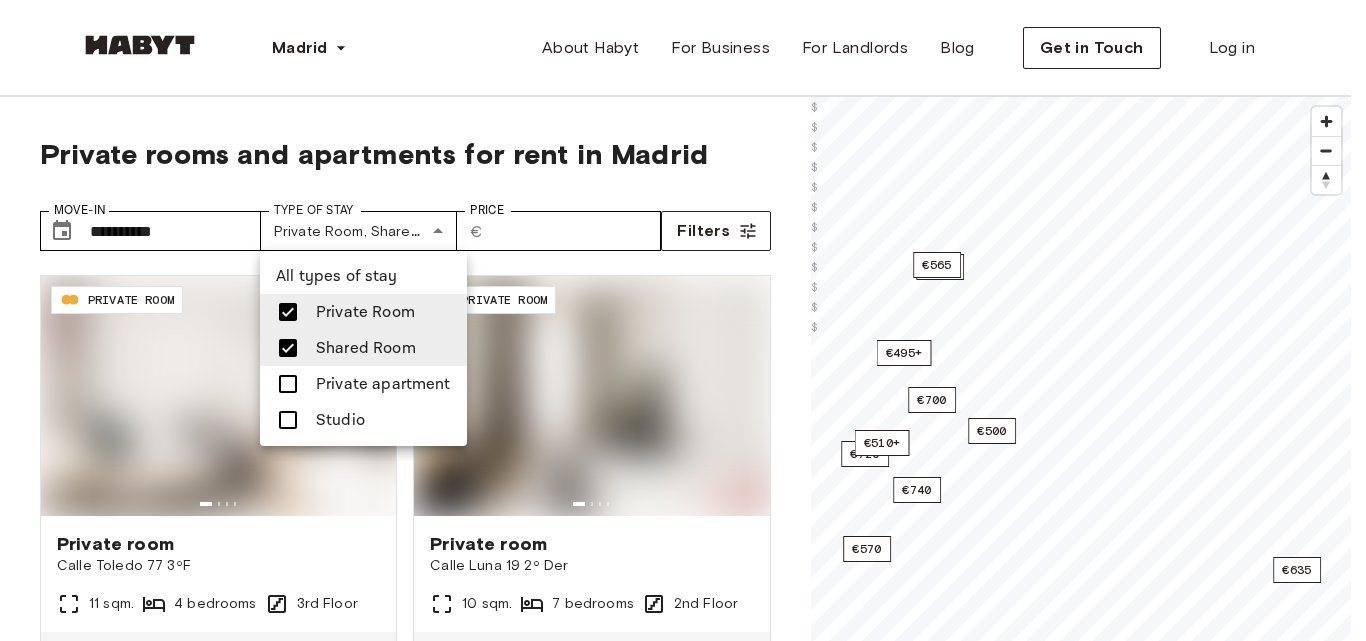drag, startPoint x: 767, startPoint y: 338, endPoint x: 769, endPoint y: 396, distance: 58.034473 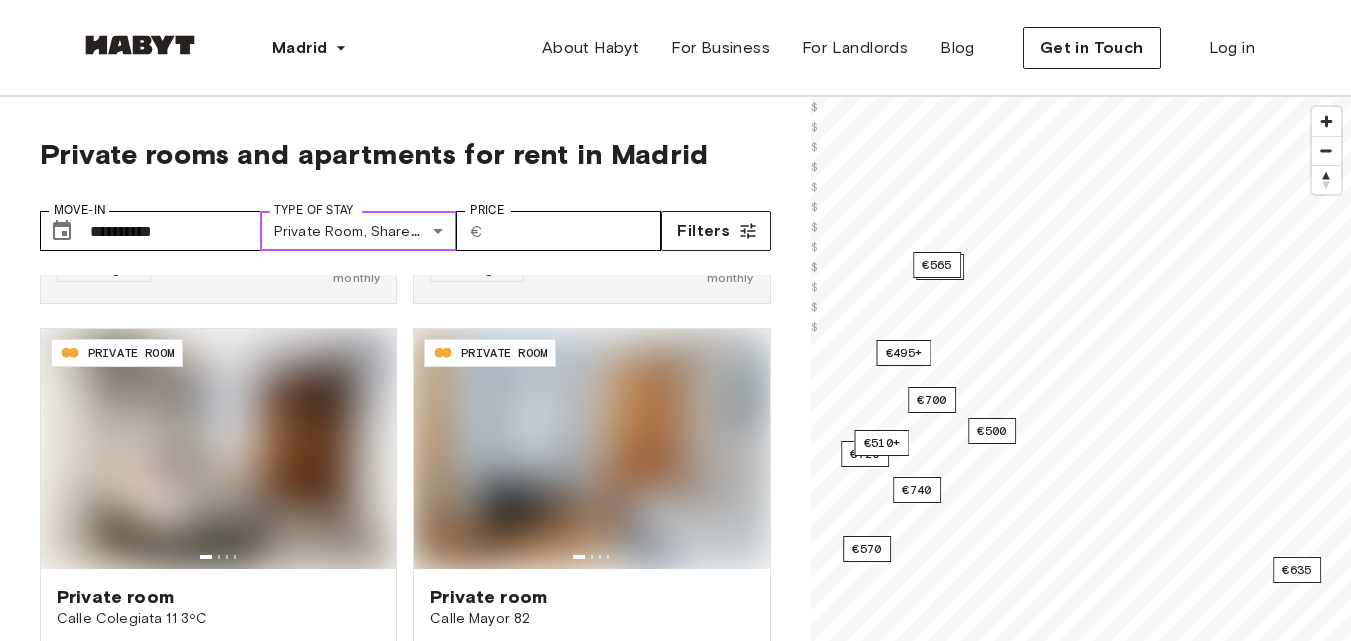 scroll, scrollTop: 0, scrollLeft: 0, axis: both 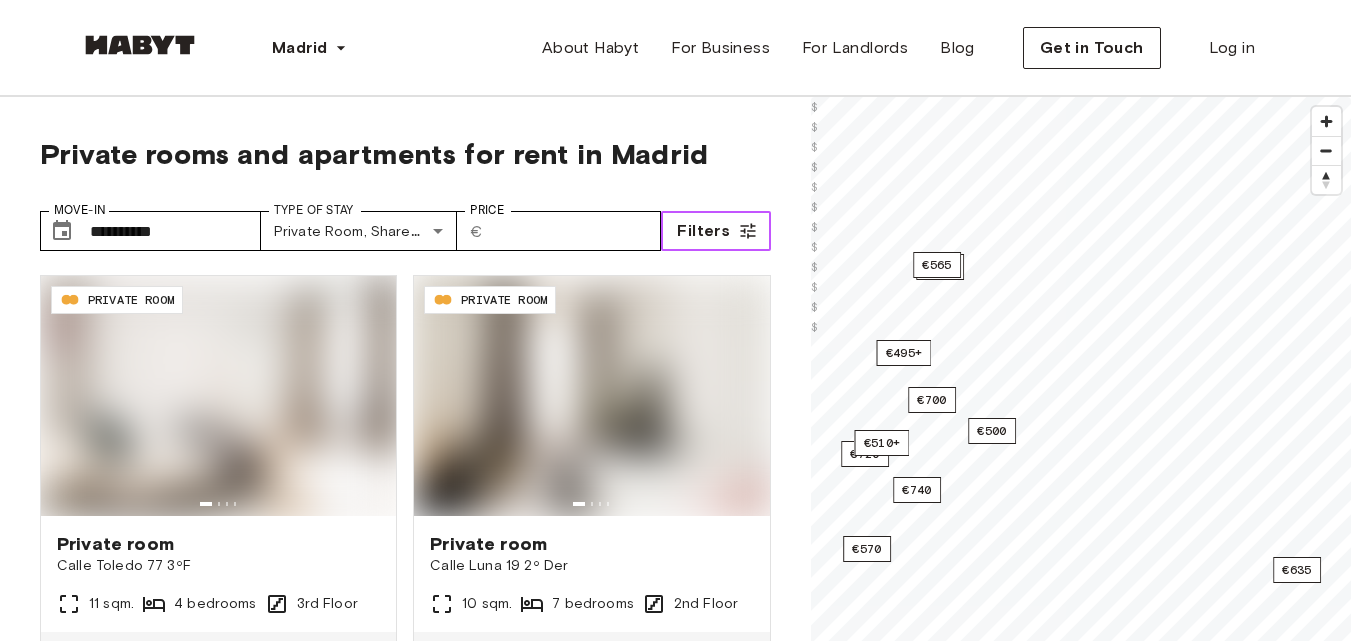 click on "Filters" at bounding box center (703, 231) 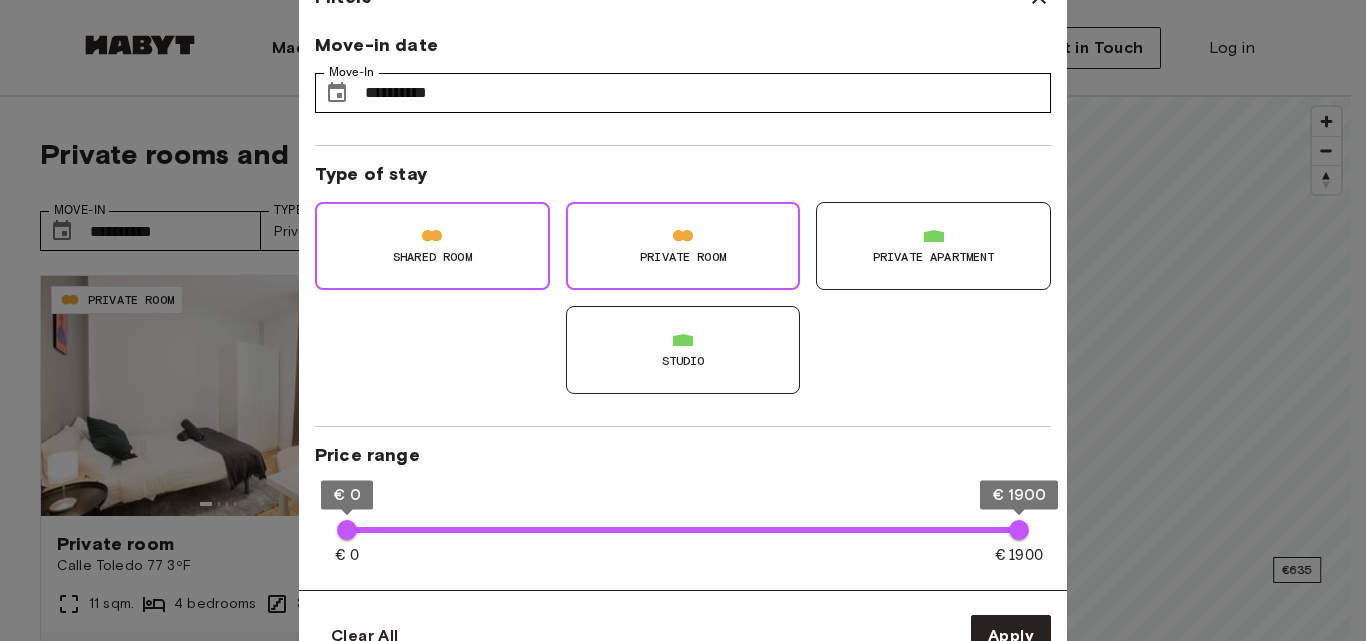 click on "Shared Room" at bounding box center (432, 257) 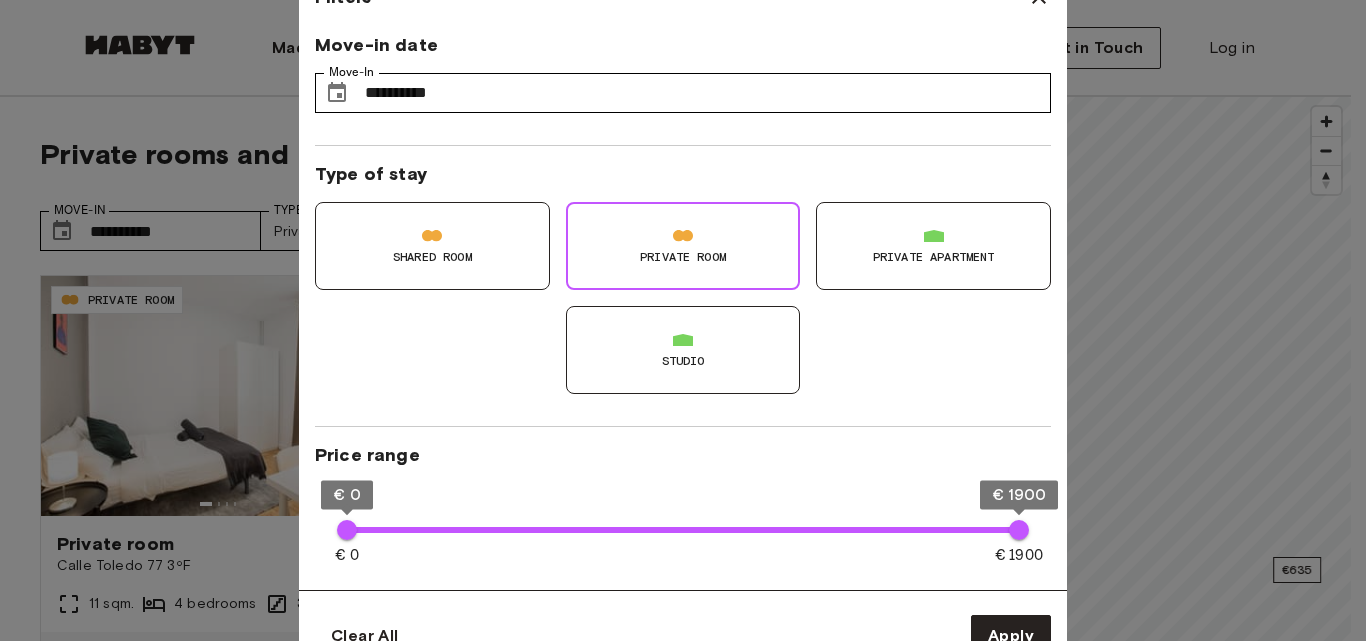 click on "Shared Room" at bounding box center [432, 246] 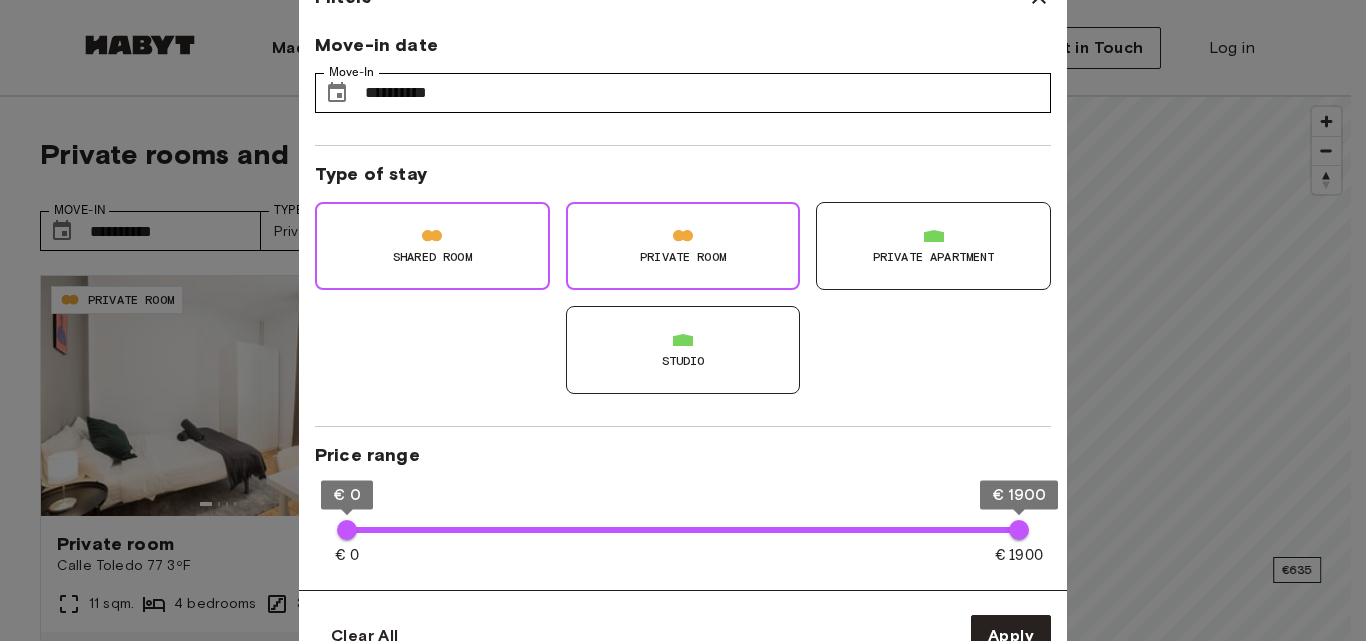 click on "Private Room" at bounding box center [683, 246] 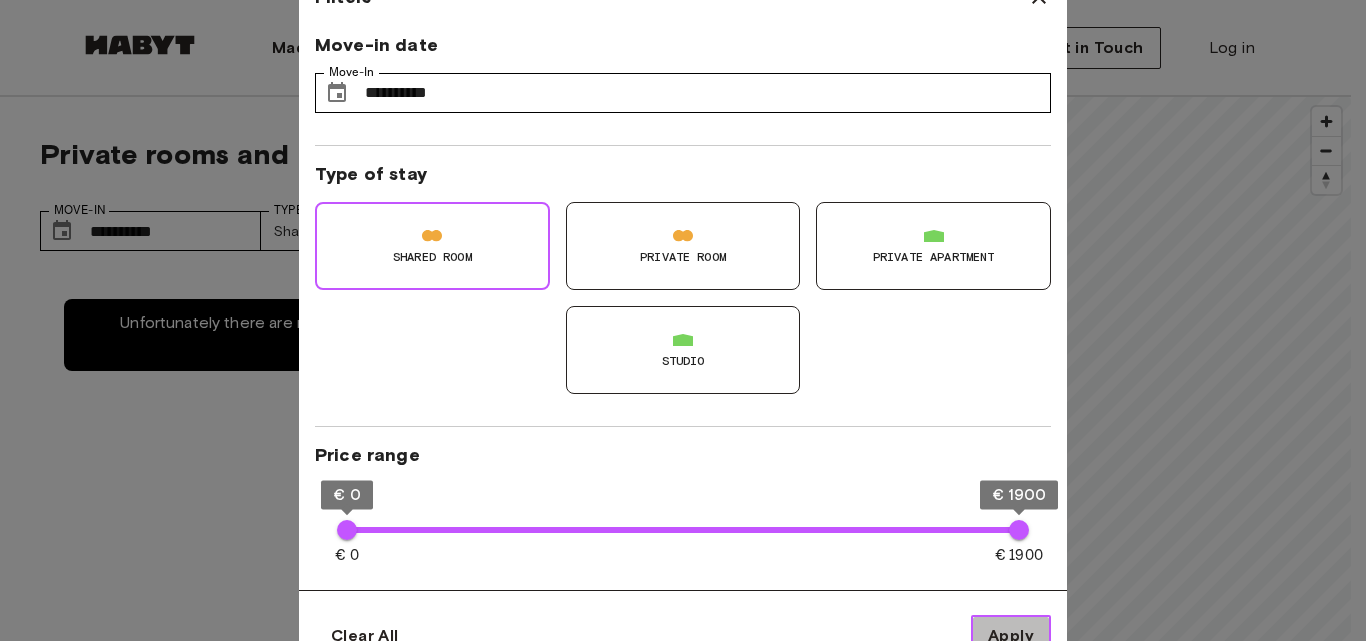 click on "Apply" at bounding box center (1011, 636) 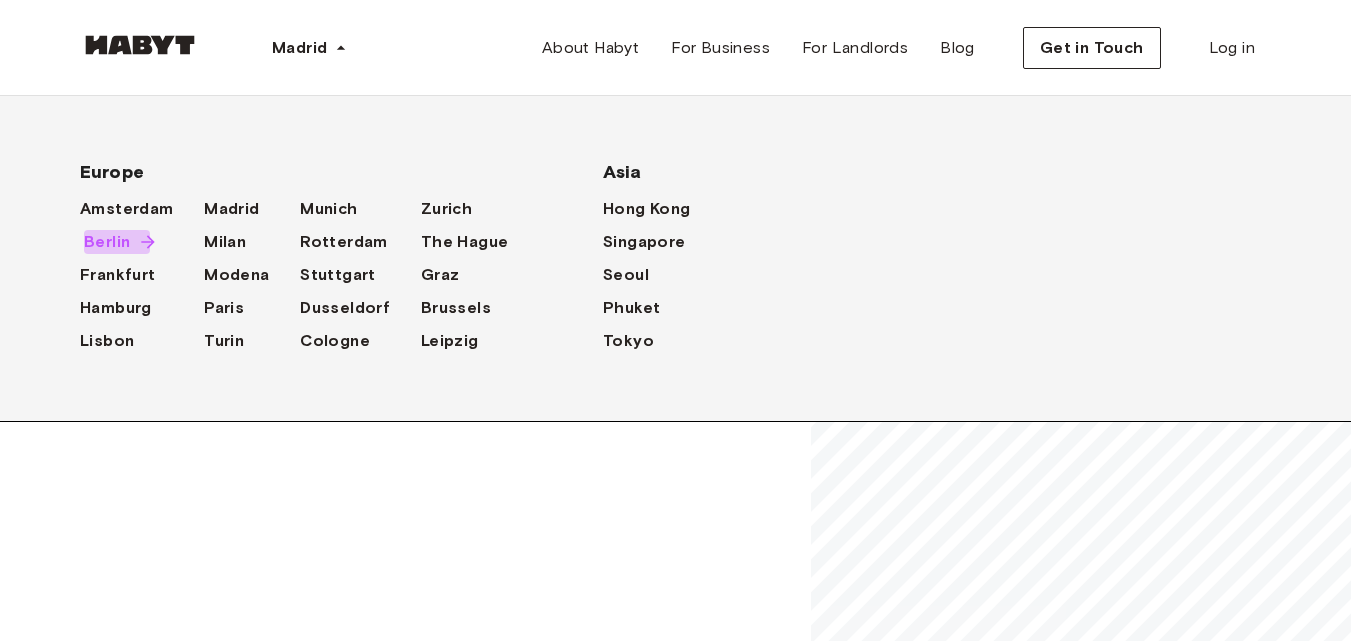 click on "Berlin" at bounding box center [107, 242] 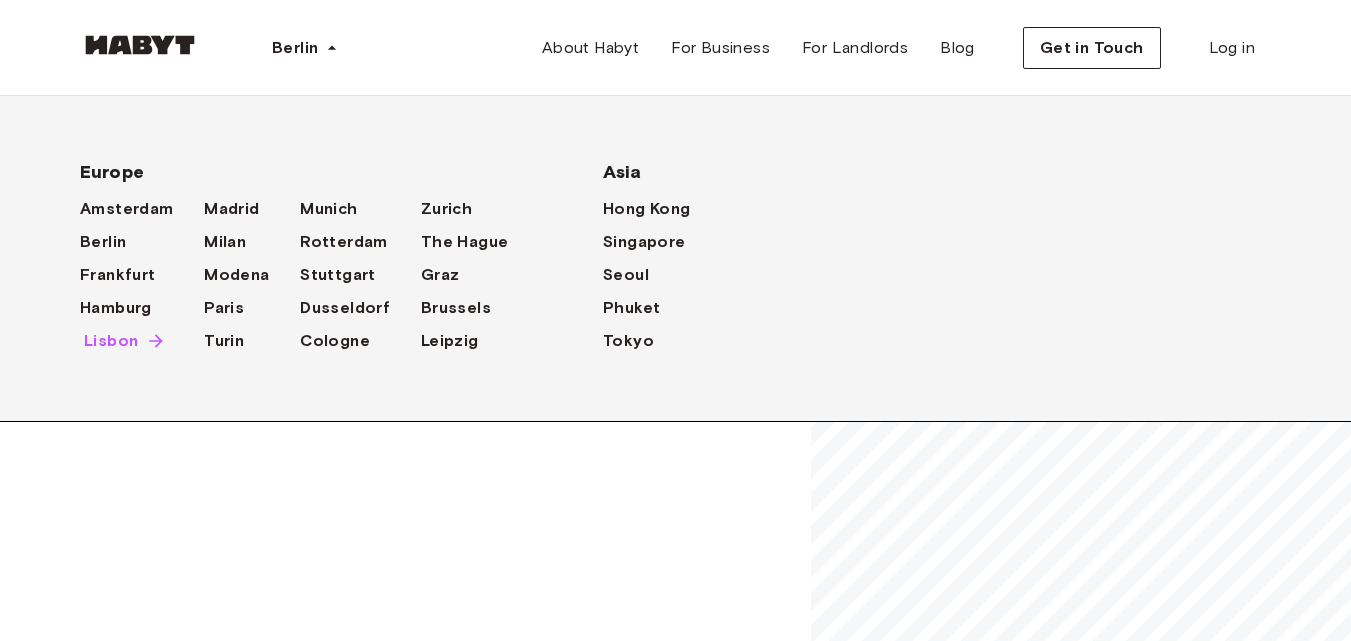 click on "Lisbon" at bounding box center (111, 341) 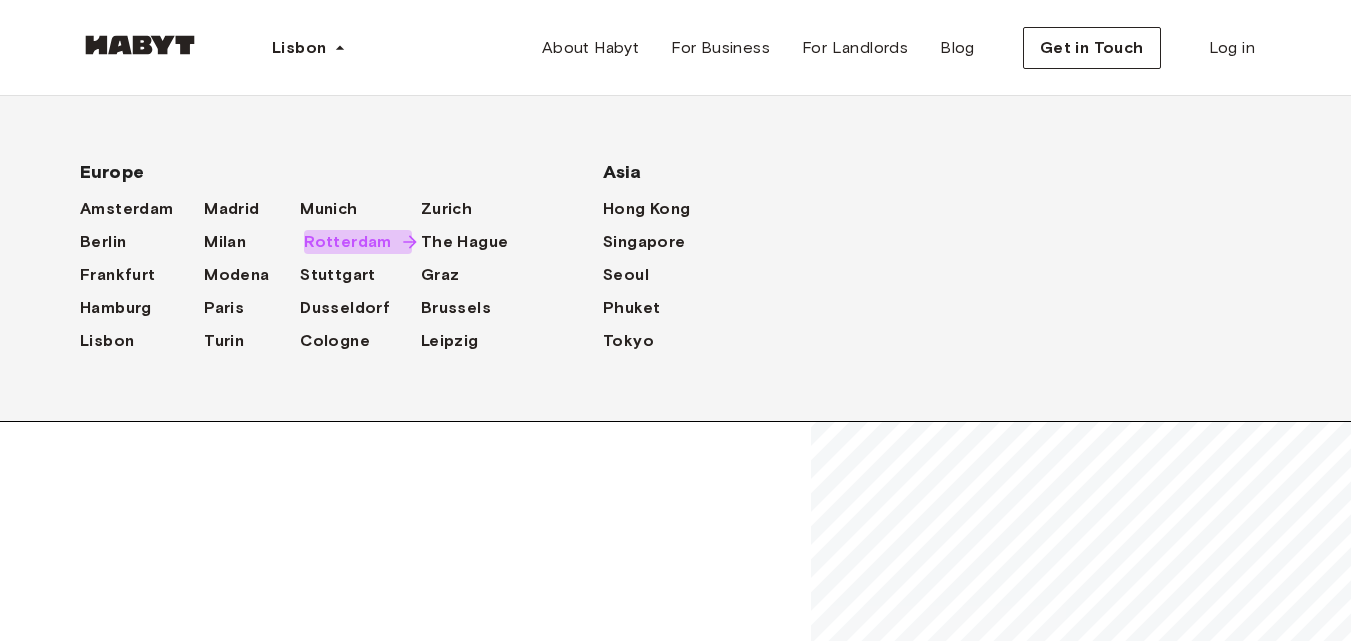 click on "Rotterdam" at bounding box center [348, 242] 